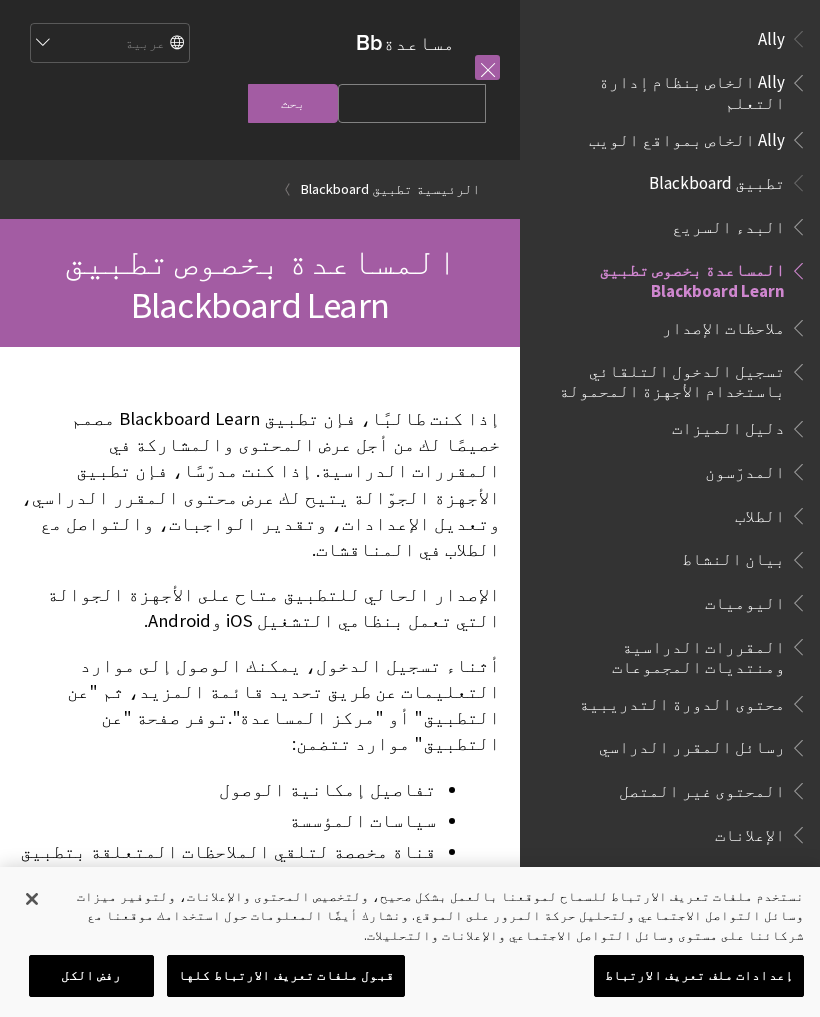 scroll, scrollTop: 0, scrollLeft: 0, axis: both 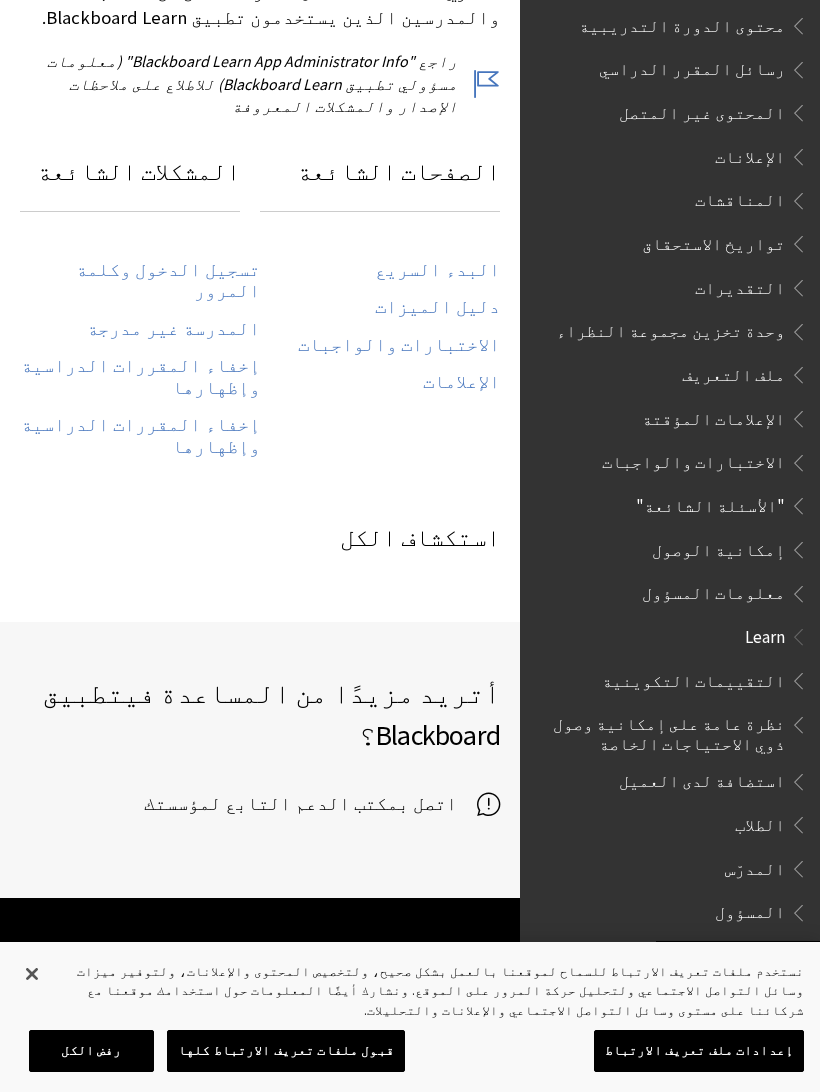 click on "تسجيل الدخول وكلمة المرور" at bounding box center (140, 281) 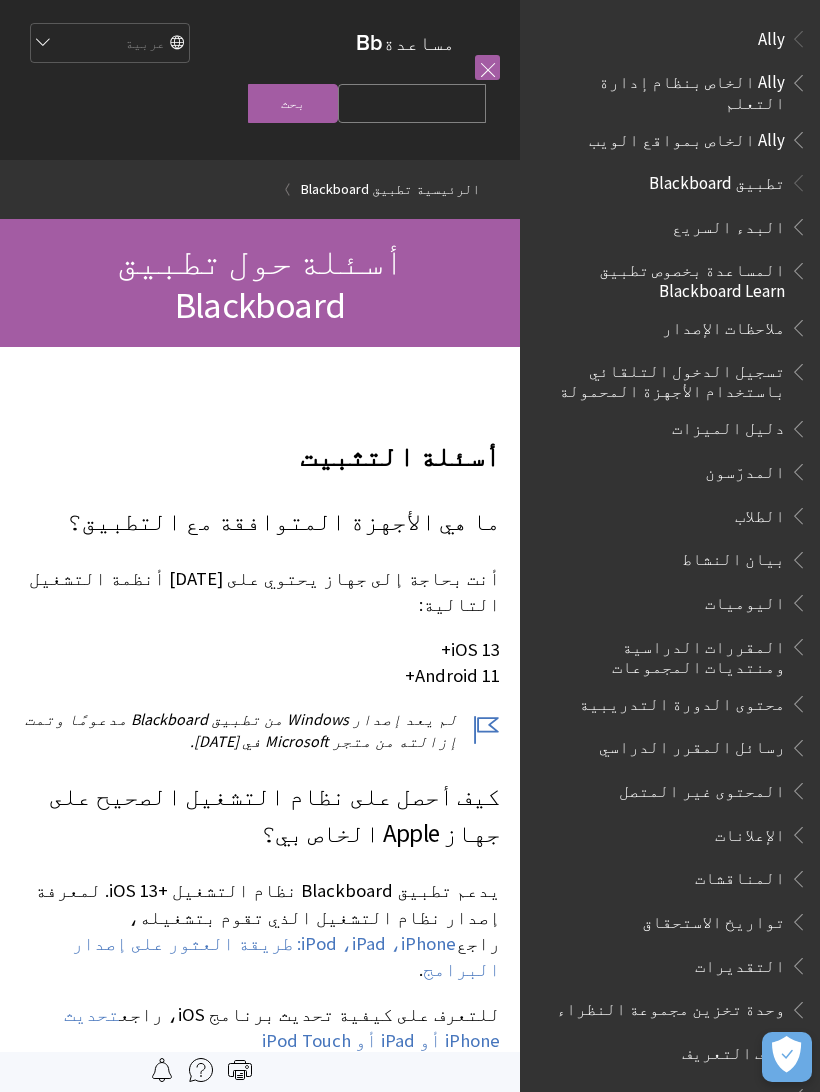 scroll, scrollTop: 1112, scrollLeft: 0, axis: vertical 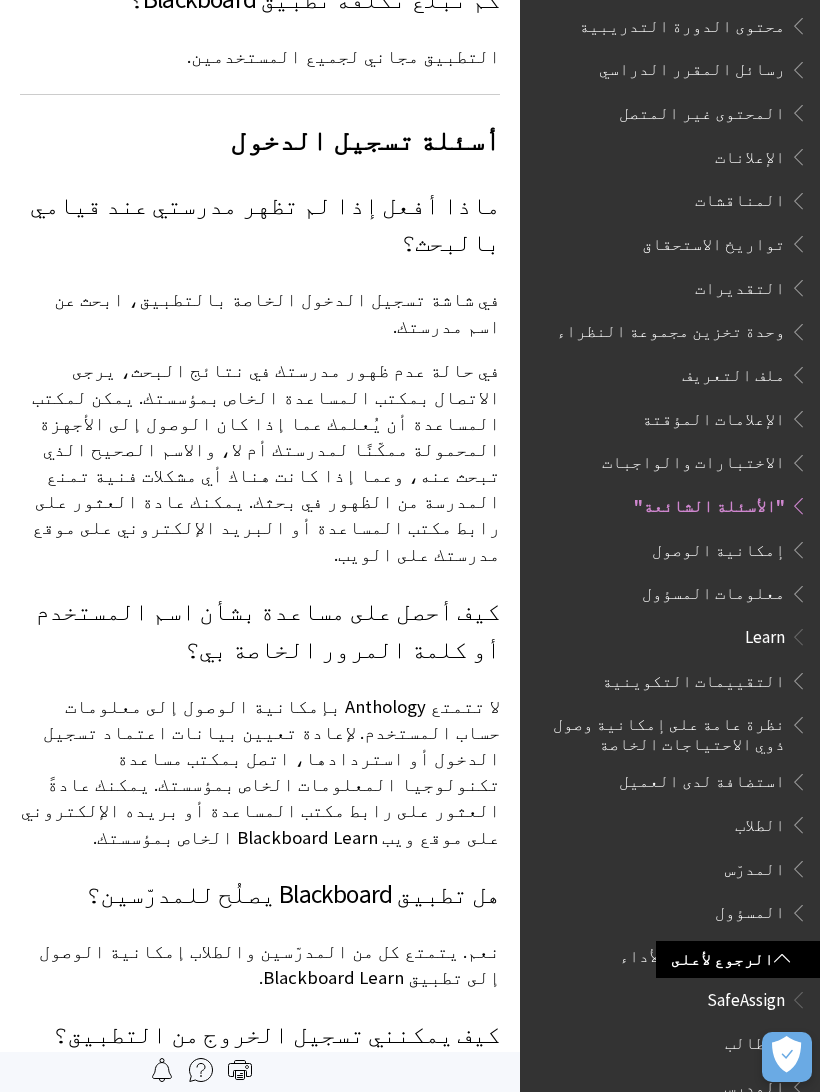 click on "المحتوى غير المتصل" at bounding box center (675, 113) 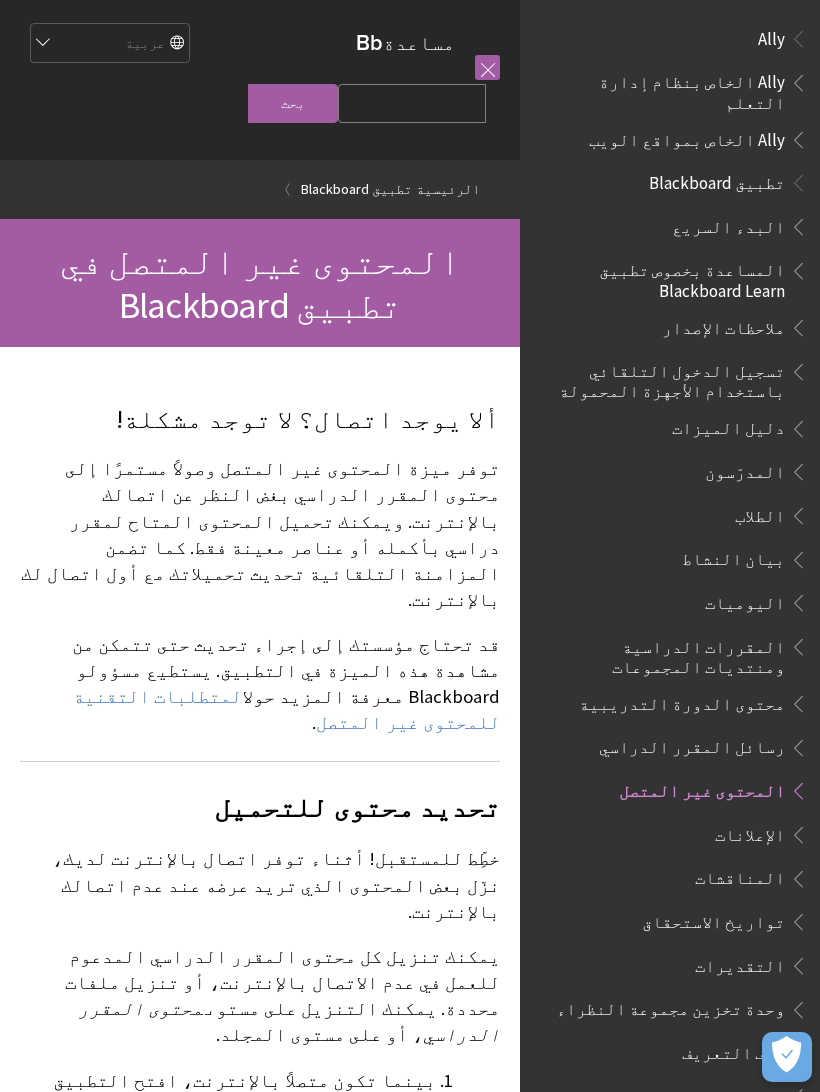 scroll, scrollTop: 52, scrollLeft: 0, axis: vertical 